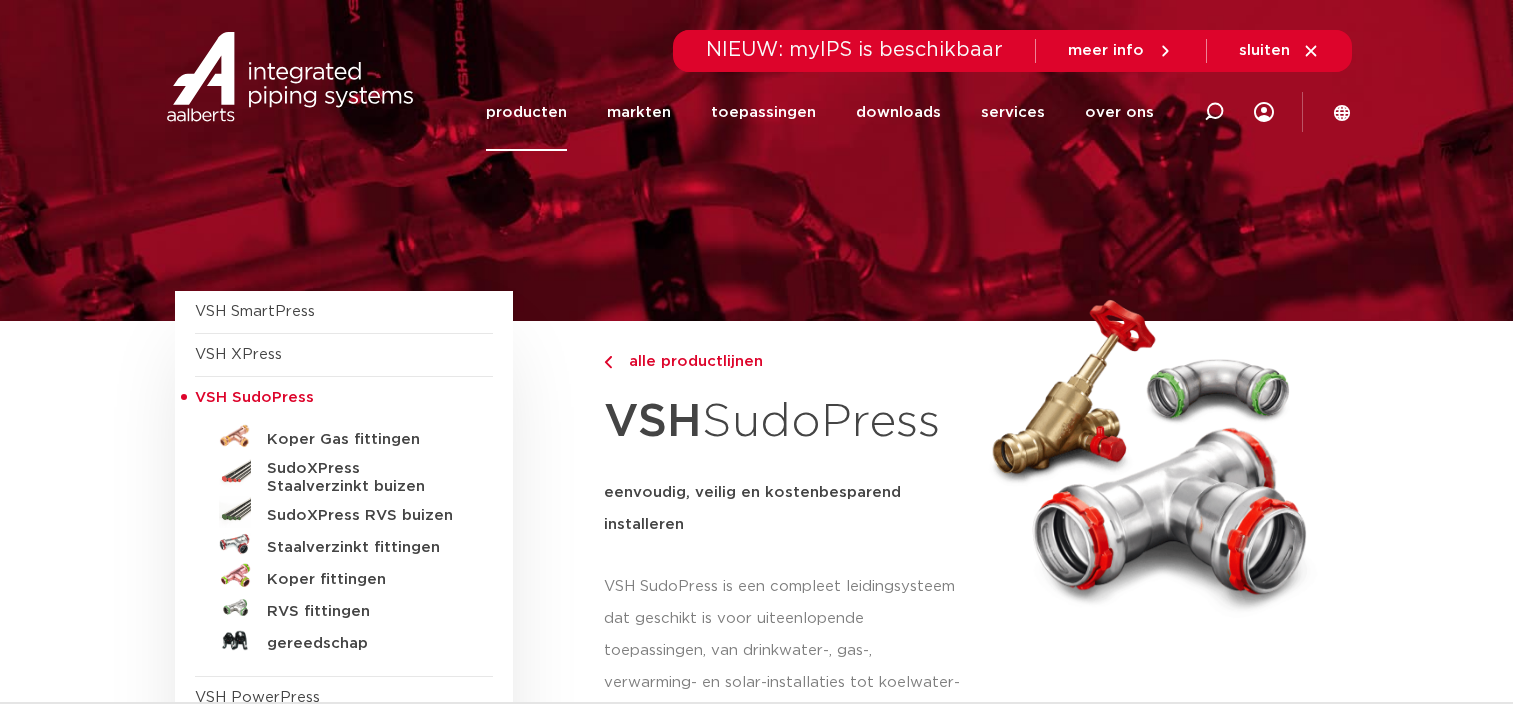 scroll, scrollTop: 0, scrollLeft: 0, axis: both 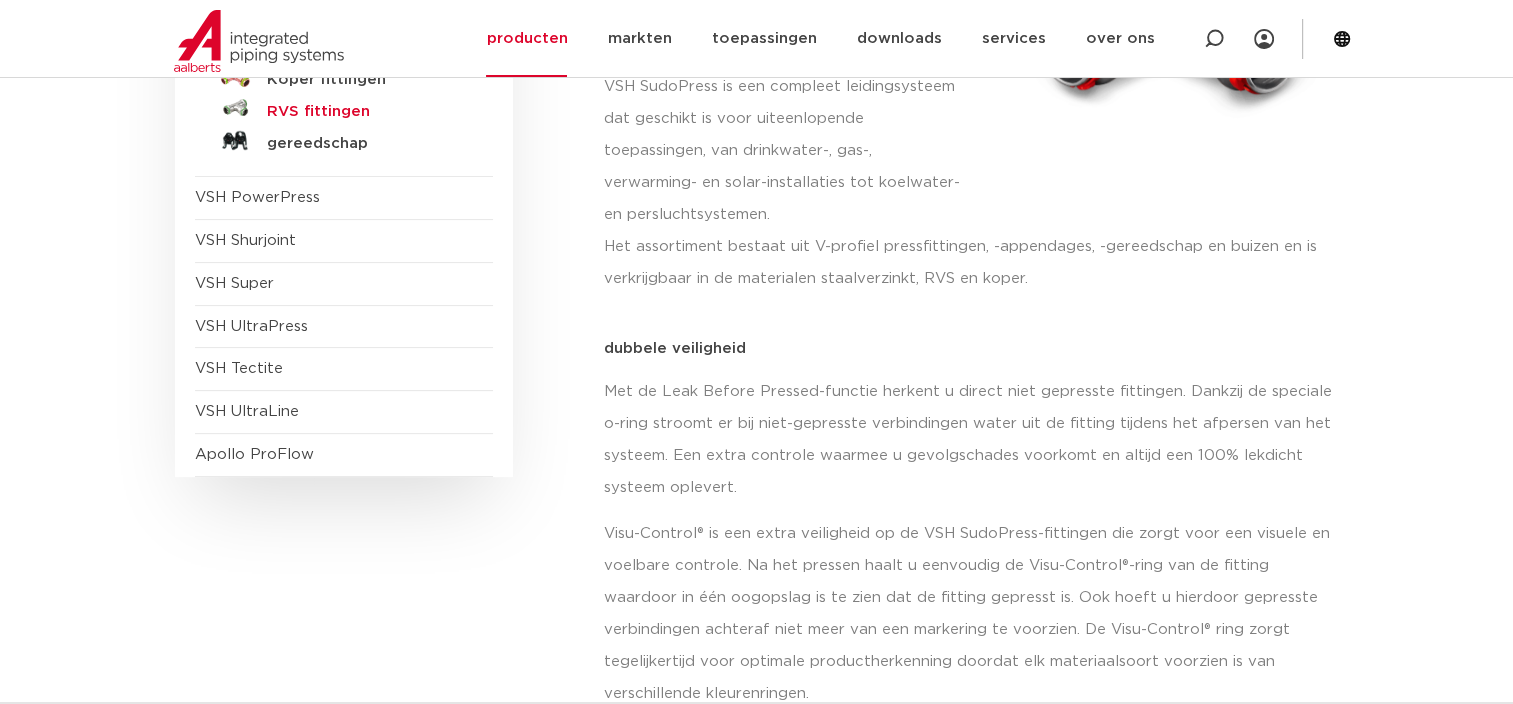 click on "RVS fittingen" at bounding box center (366, 112) 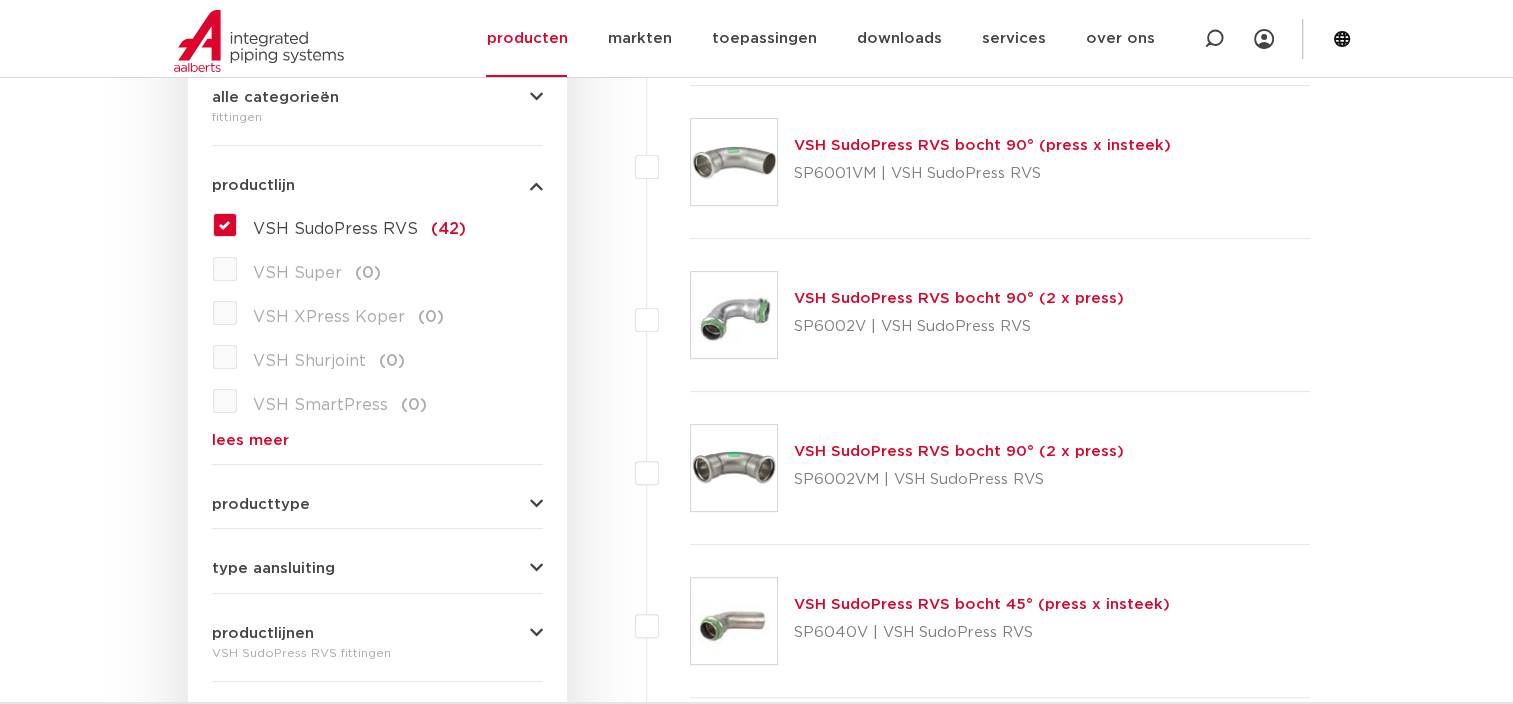 scroll, scrollTop: 500, scrollLeft: 0, axis: vertical 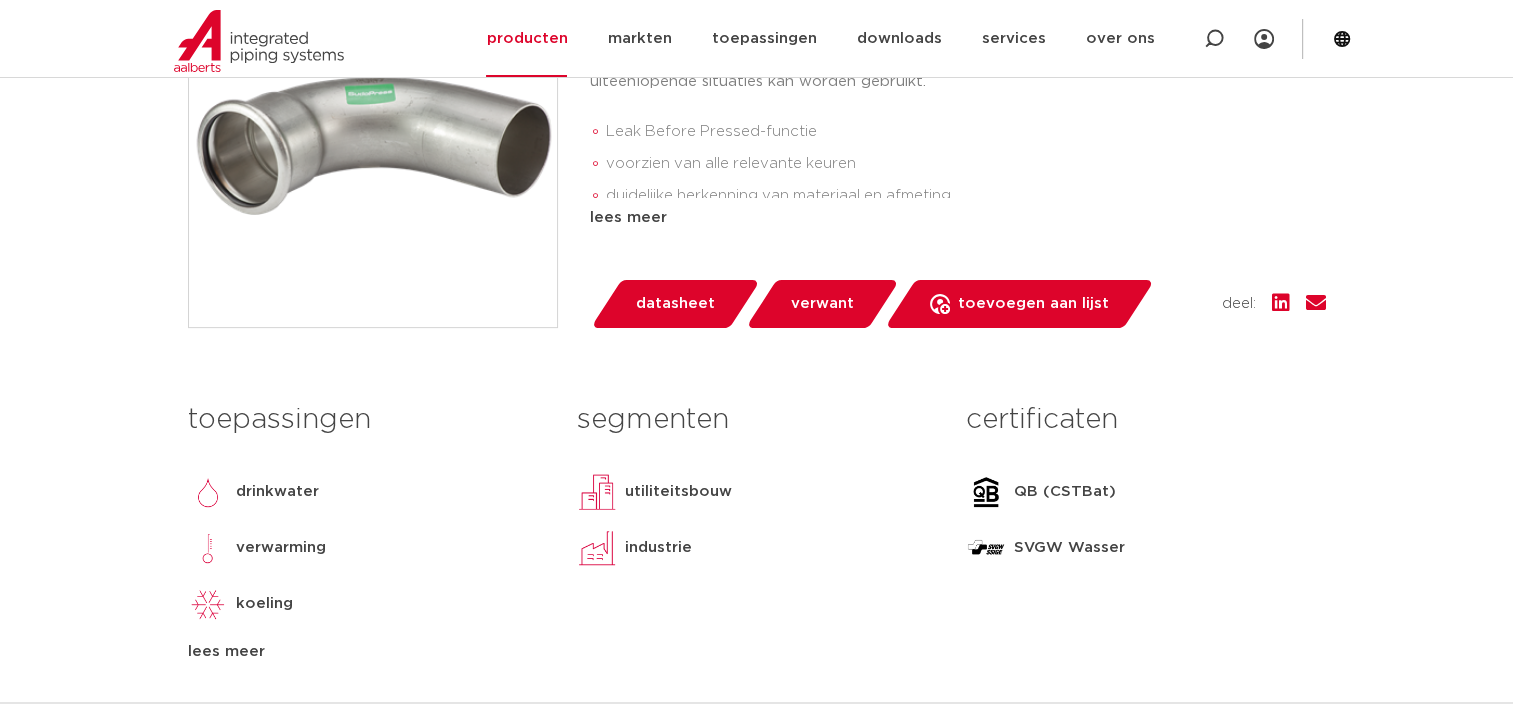 click on "datasheet" at bounding box center [675, 304] 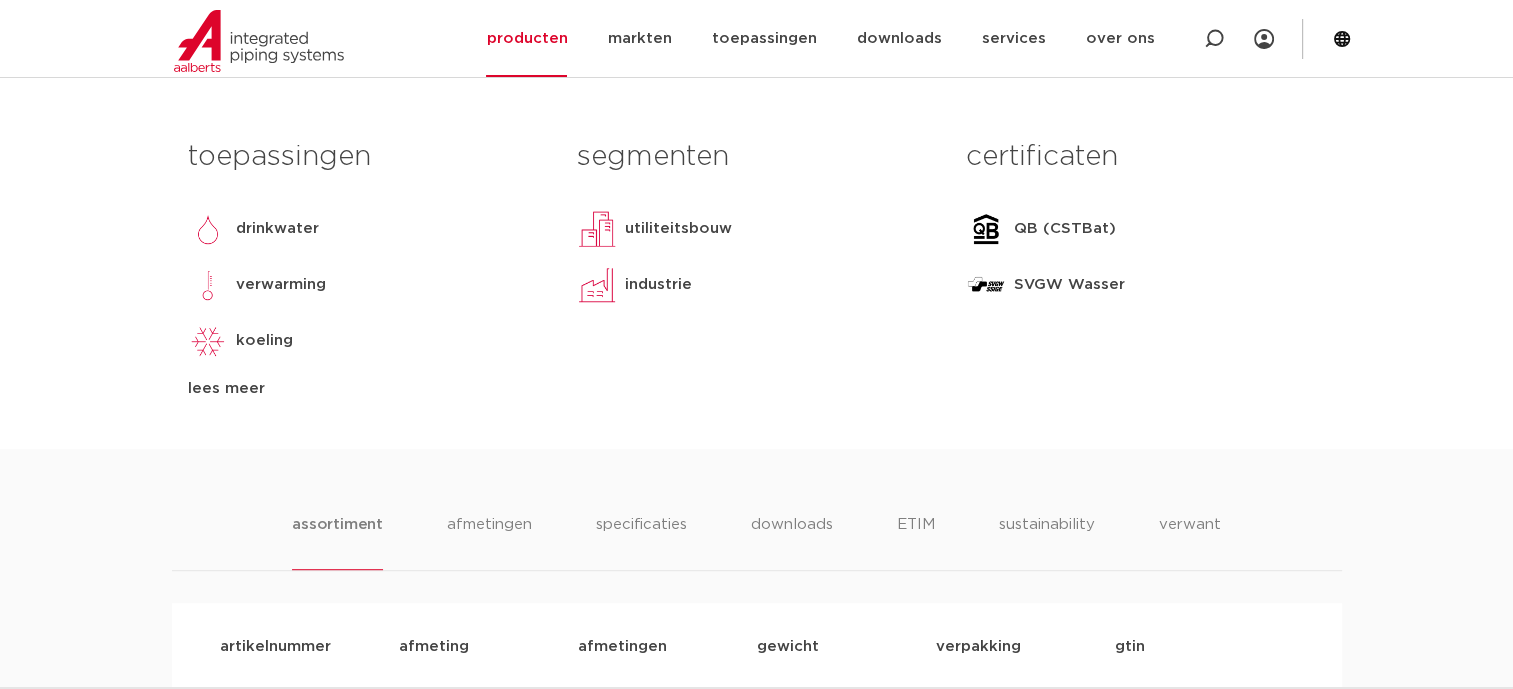 scroll, scrollTop: 1100, scrollLeft: 0, axis: vertical 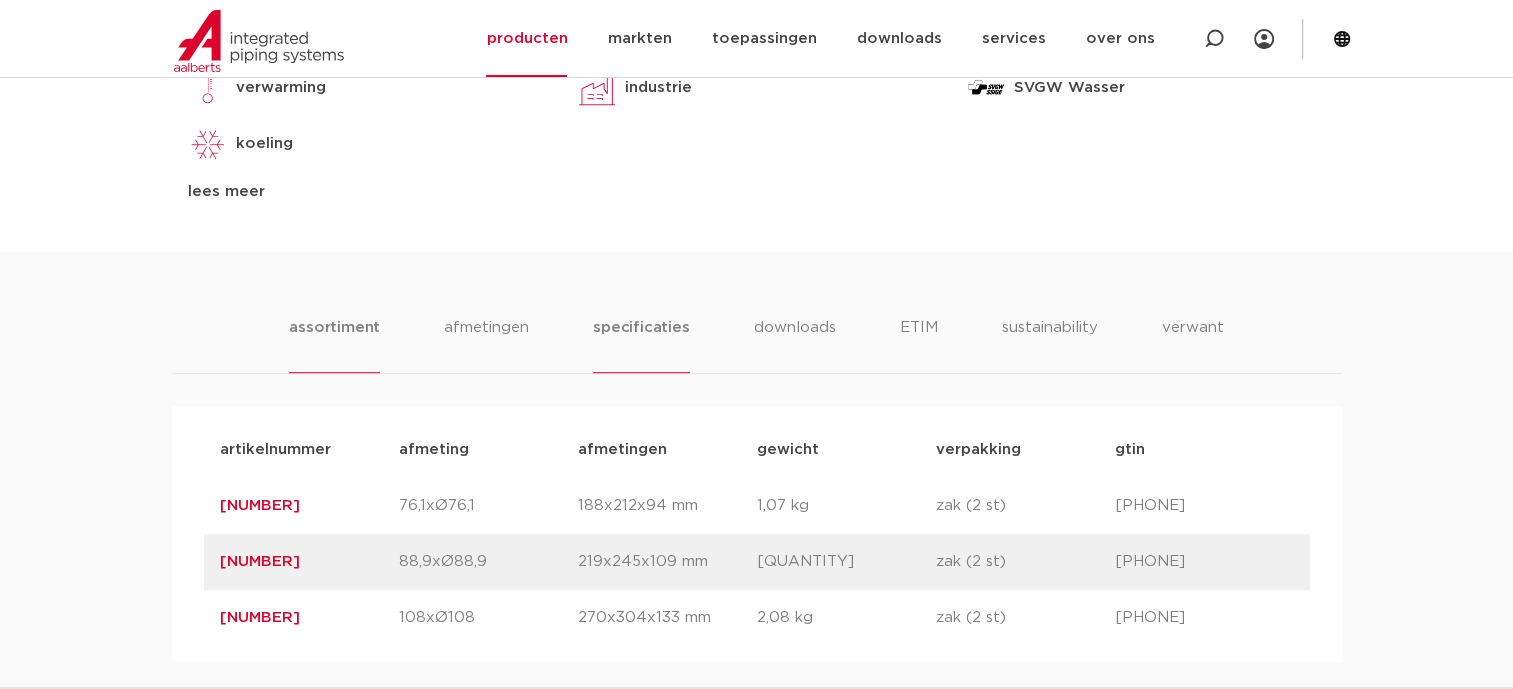 click on "specificaties" at bounding box center (641, 344) 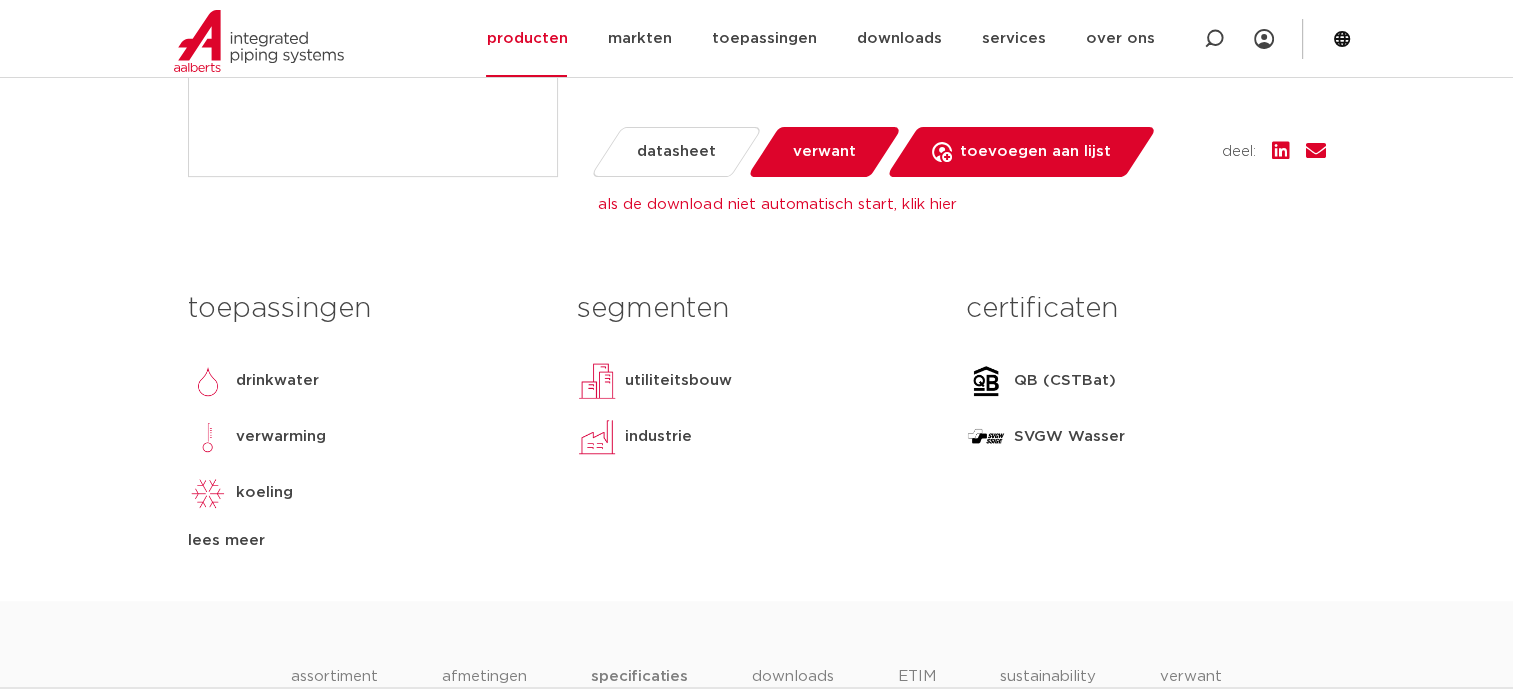 scroll, scrollTop: 600, scrollLeft: 0, axis: vertical 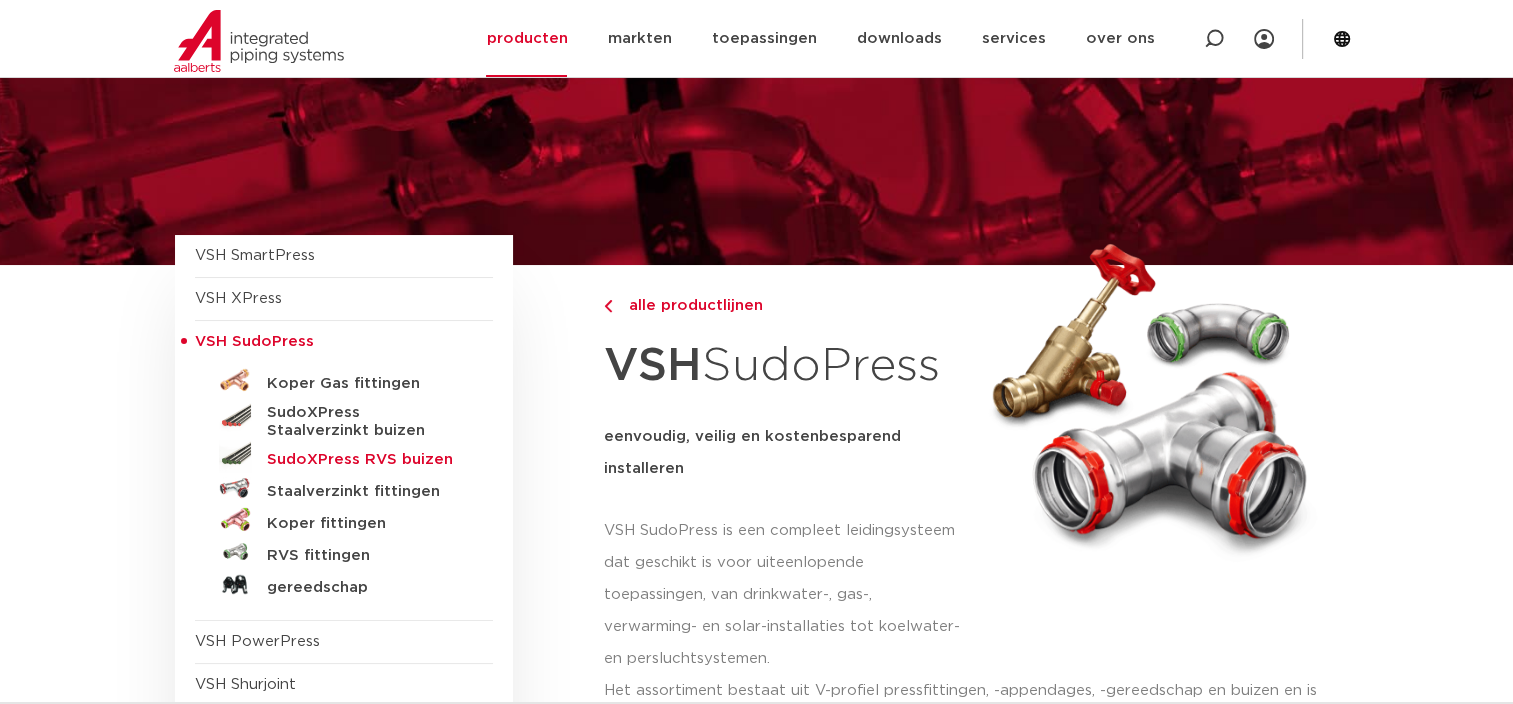 click on "SudoXPress RVS buizen" at bounding box center [366, 460] 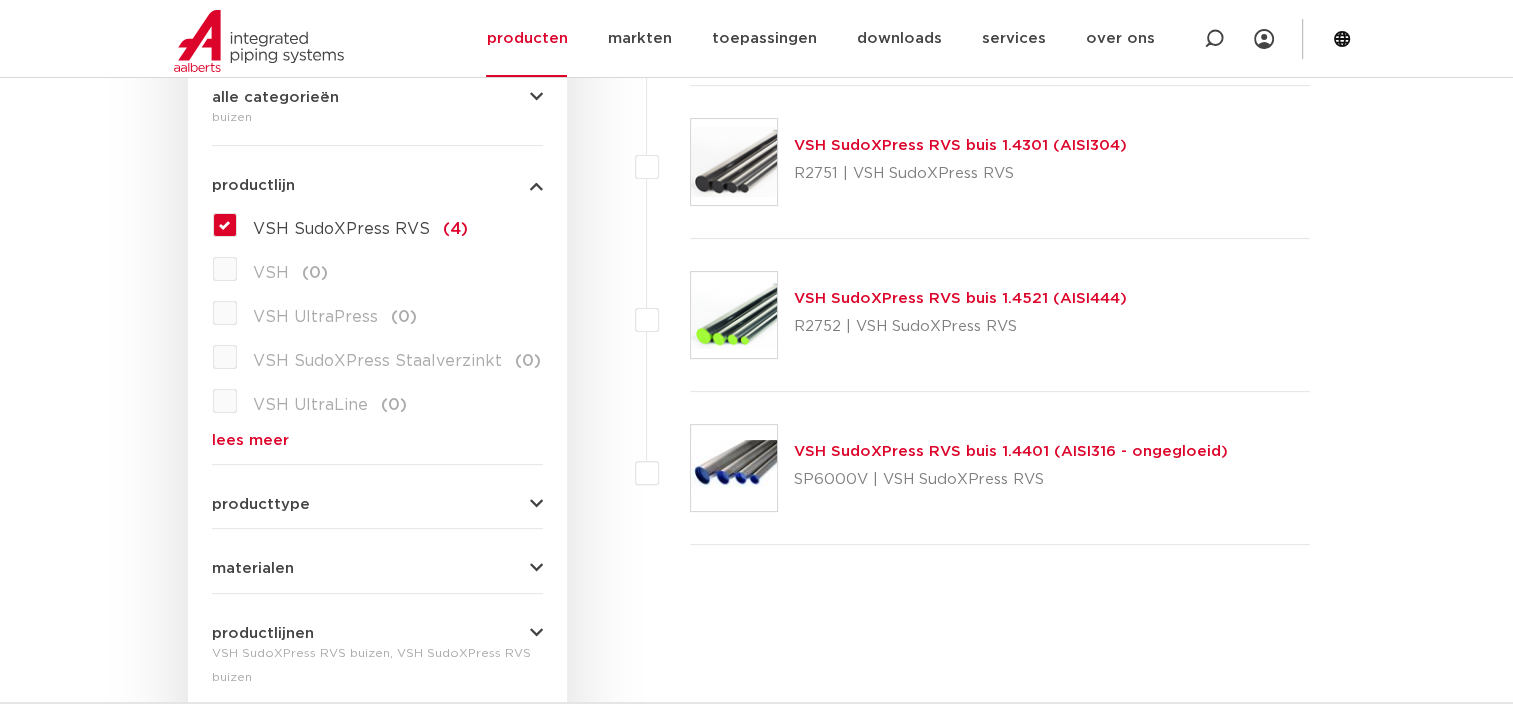 scroll, scrollTop: 0, scrollLeft: 0, axis: both 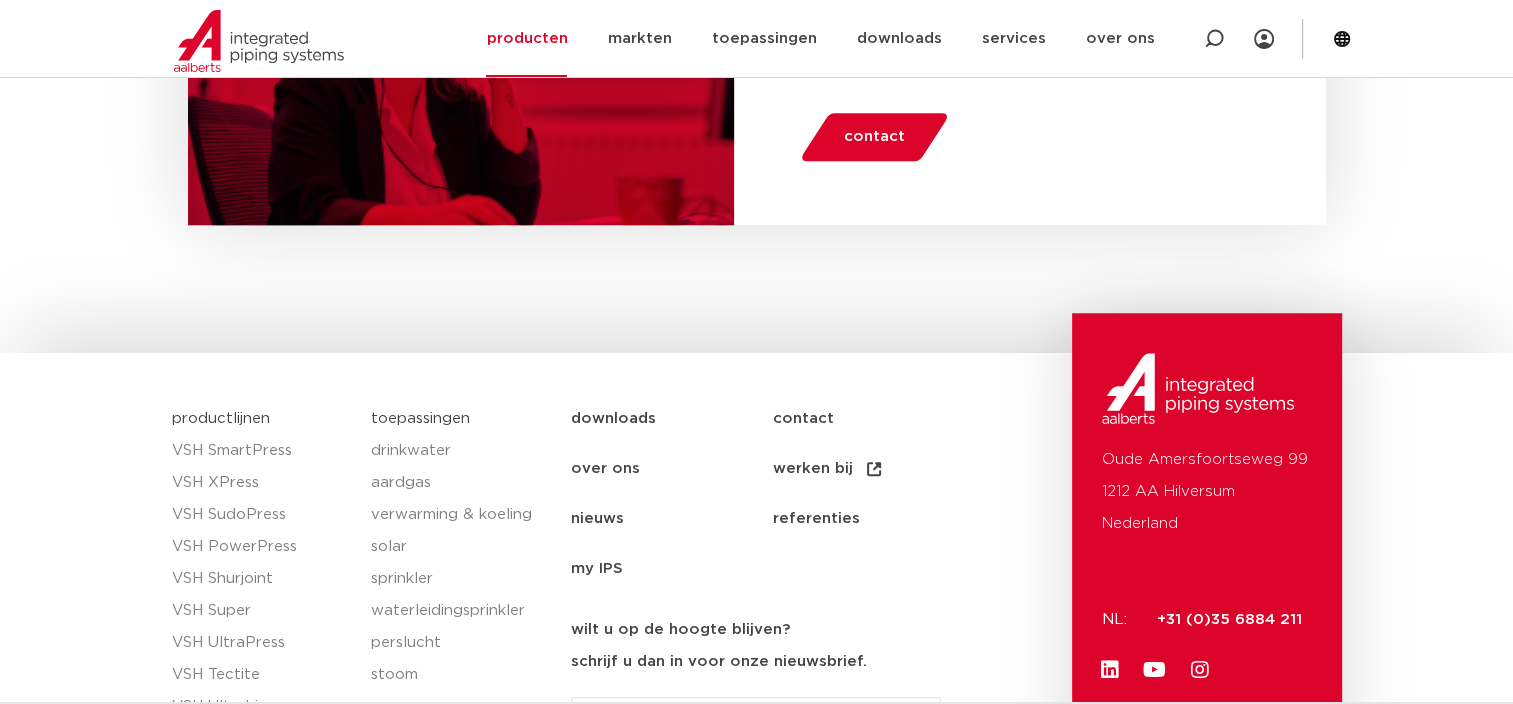 click on "downloads" 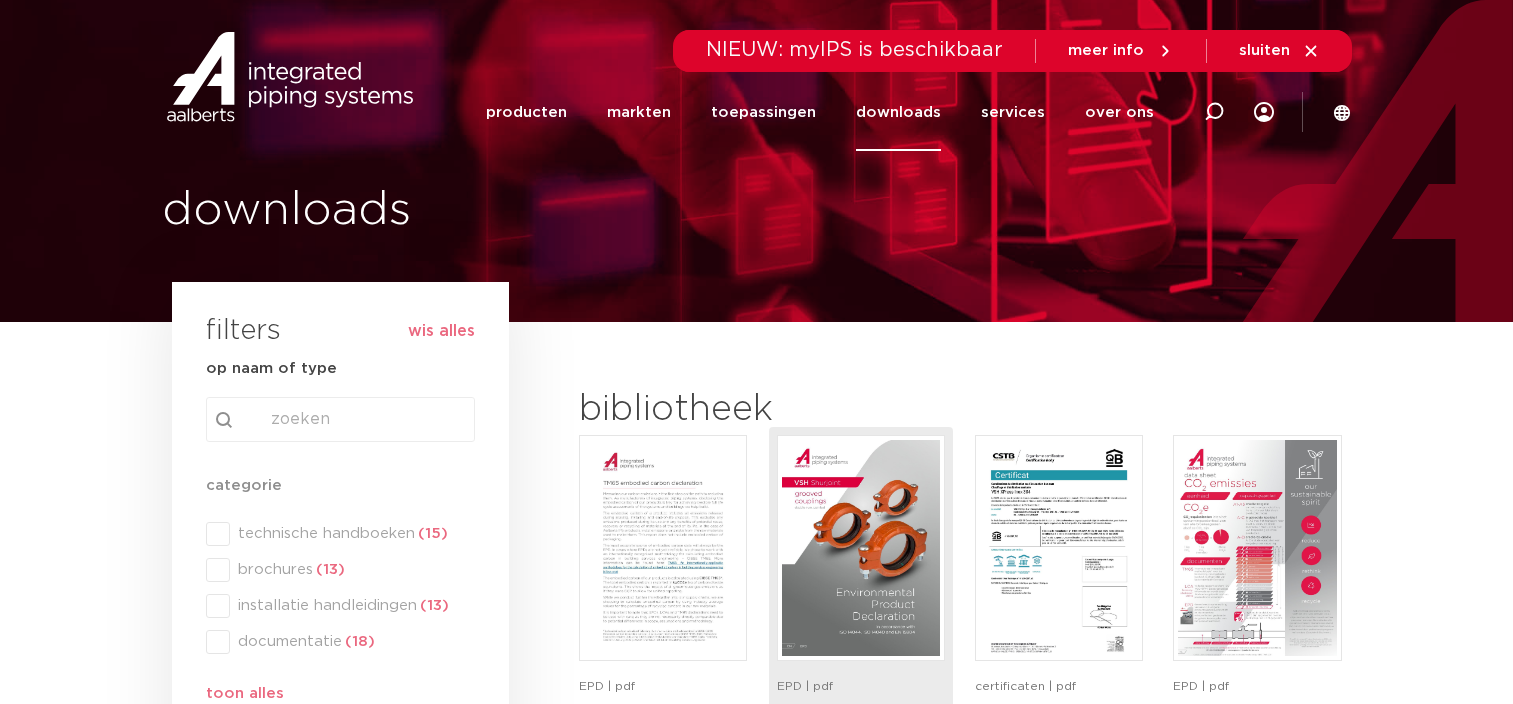 scroll, scrollTop: 164, scrollLeft: 0, axis: vertical 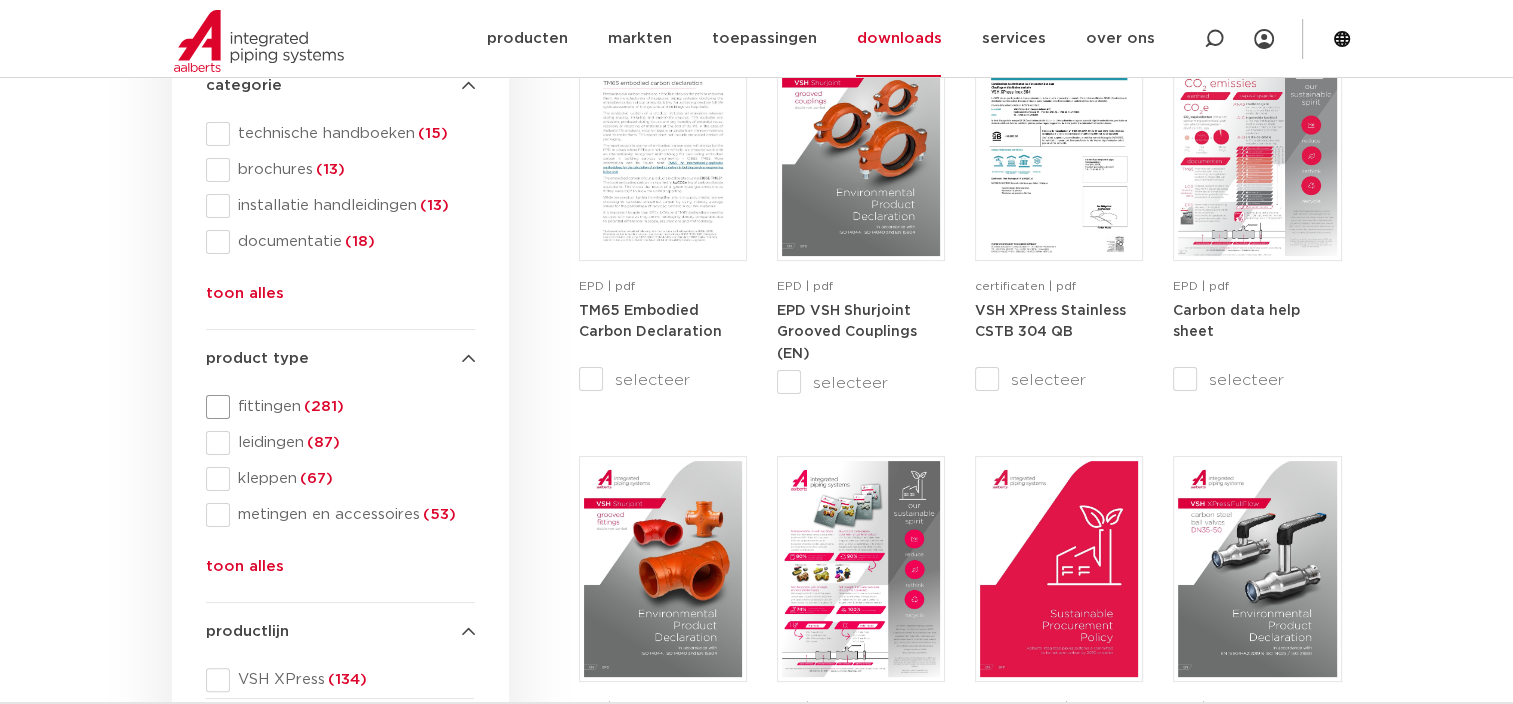 click at bounding box center (218, 407) 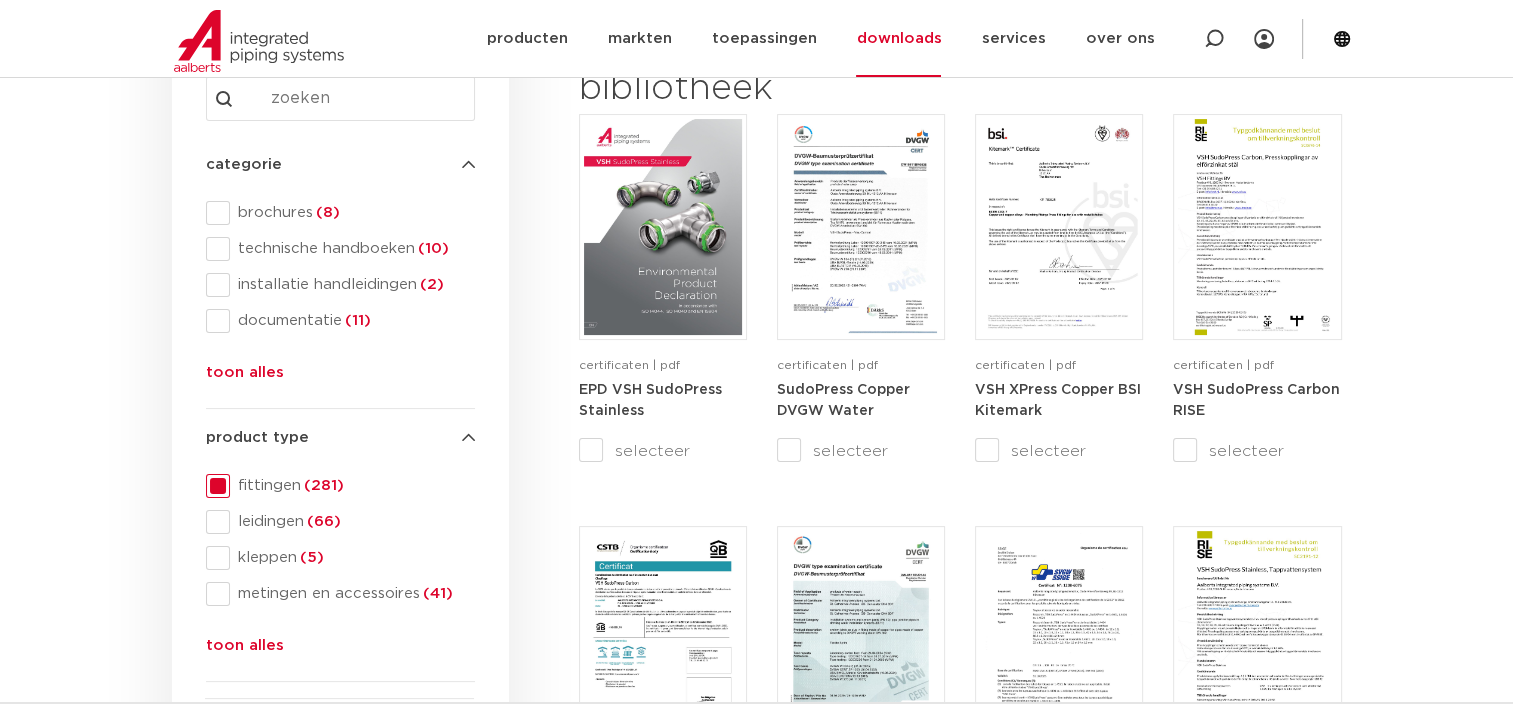 scroll, scrollTop: 200, scrollLeft: 0, axis: vertical 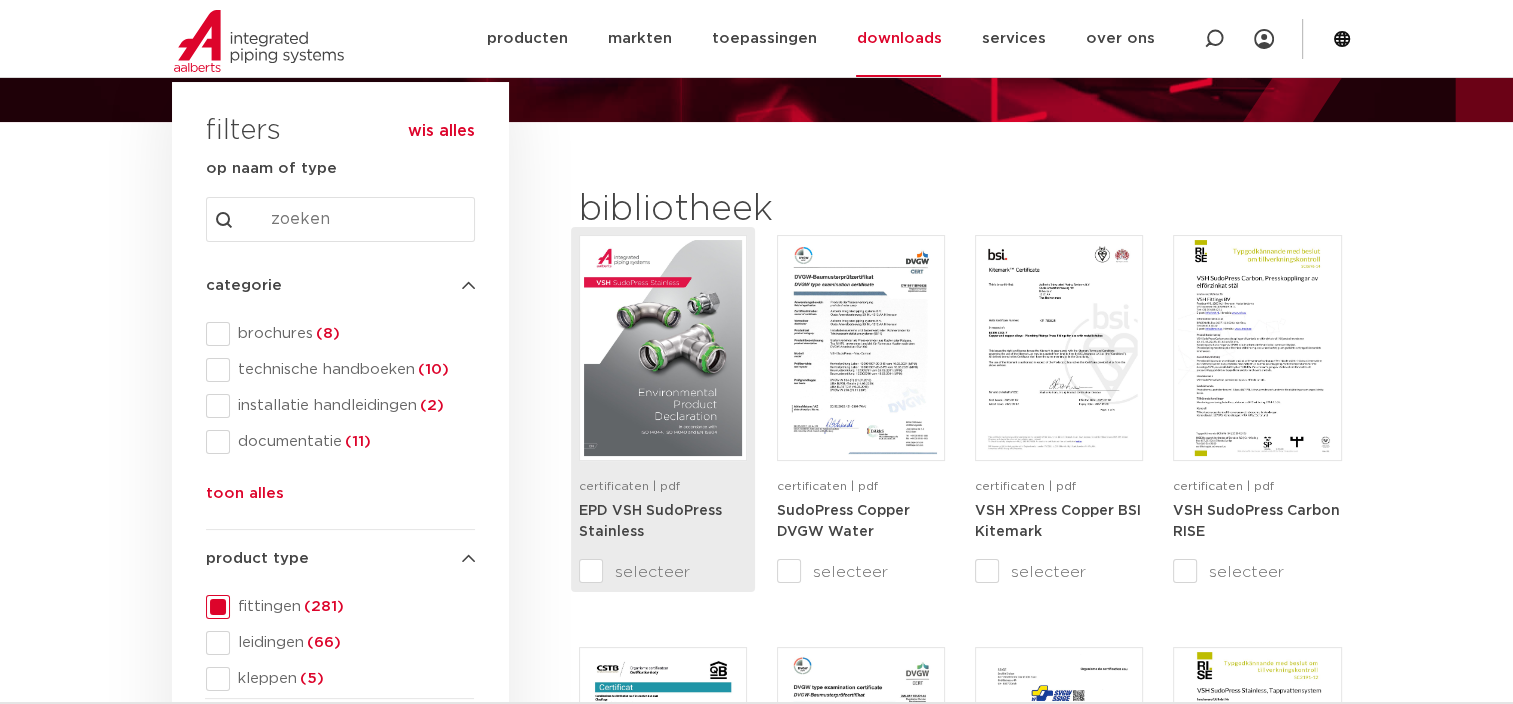 click at bounding box center (663, 348) 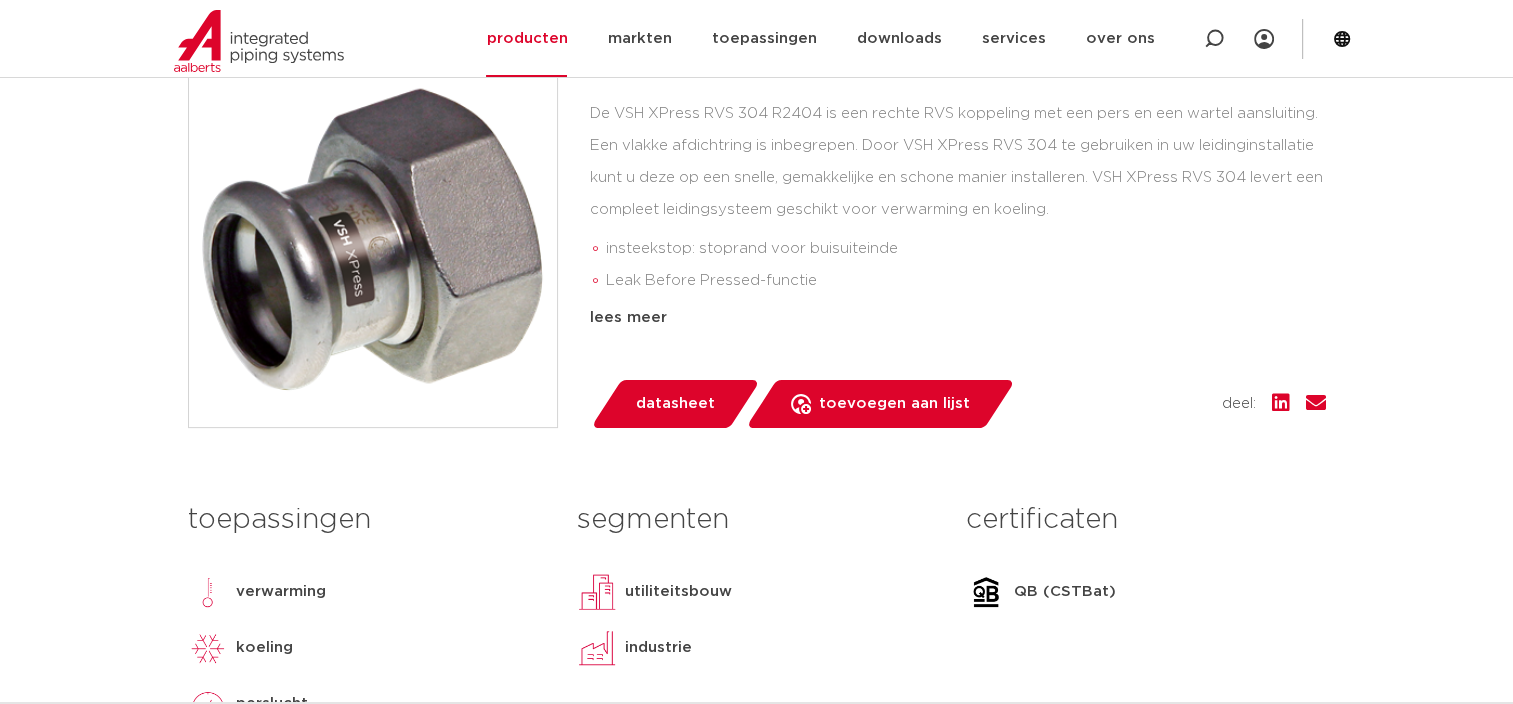 scroll, scrollTop: 0, scrollLeft: 0, axis: both 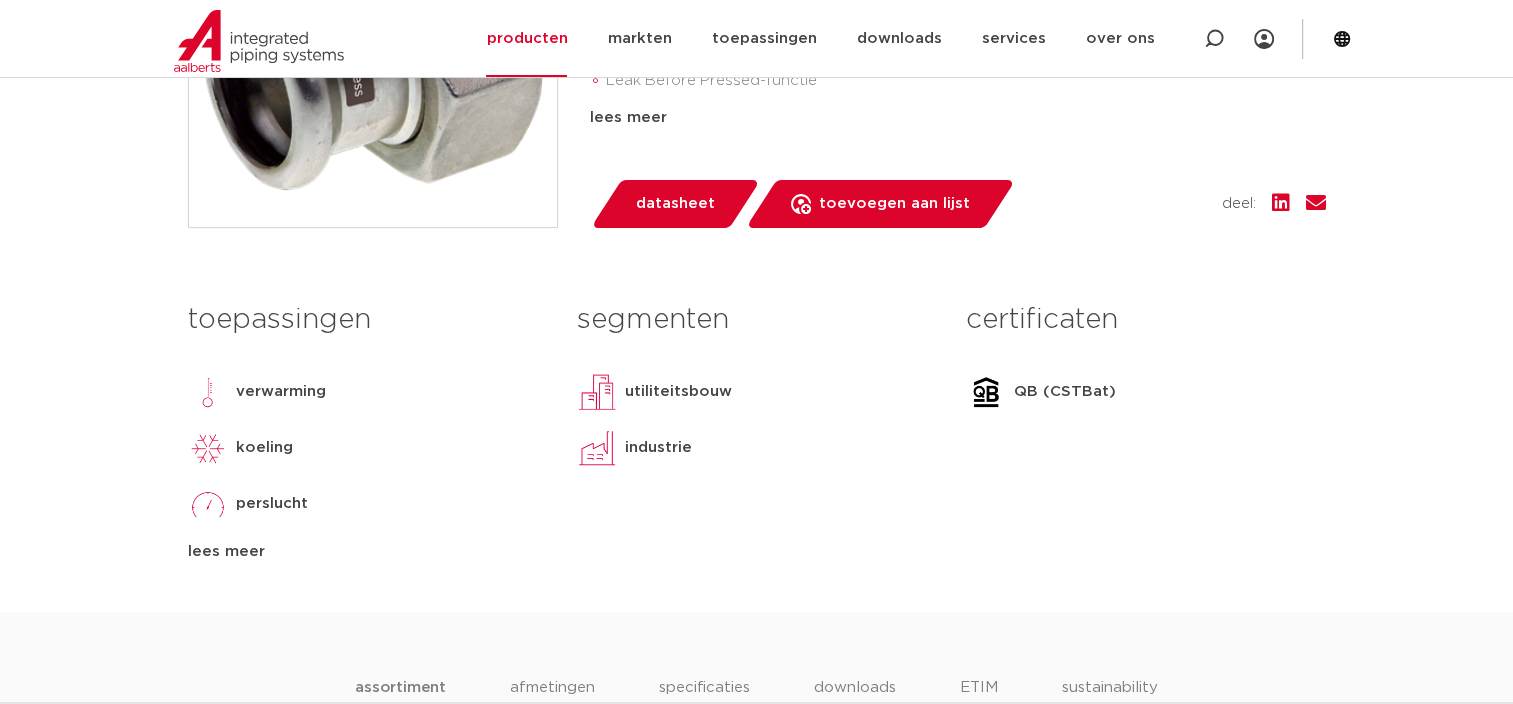 click on "lees meer" at bounding box center (367, 552) 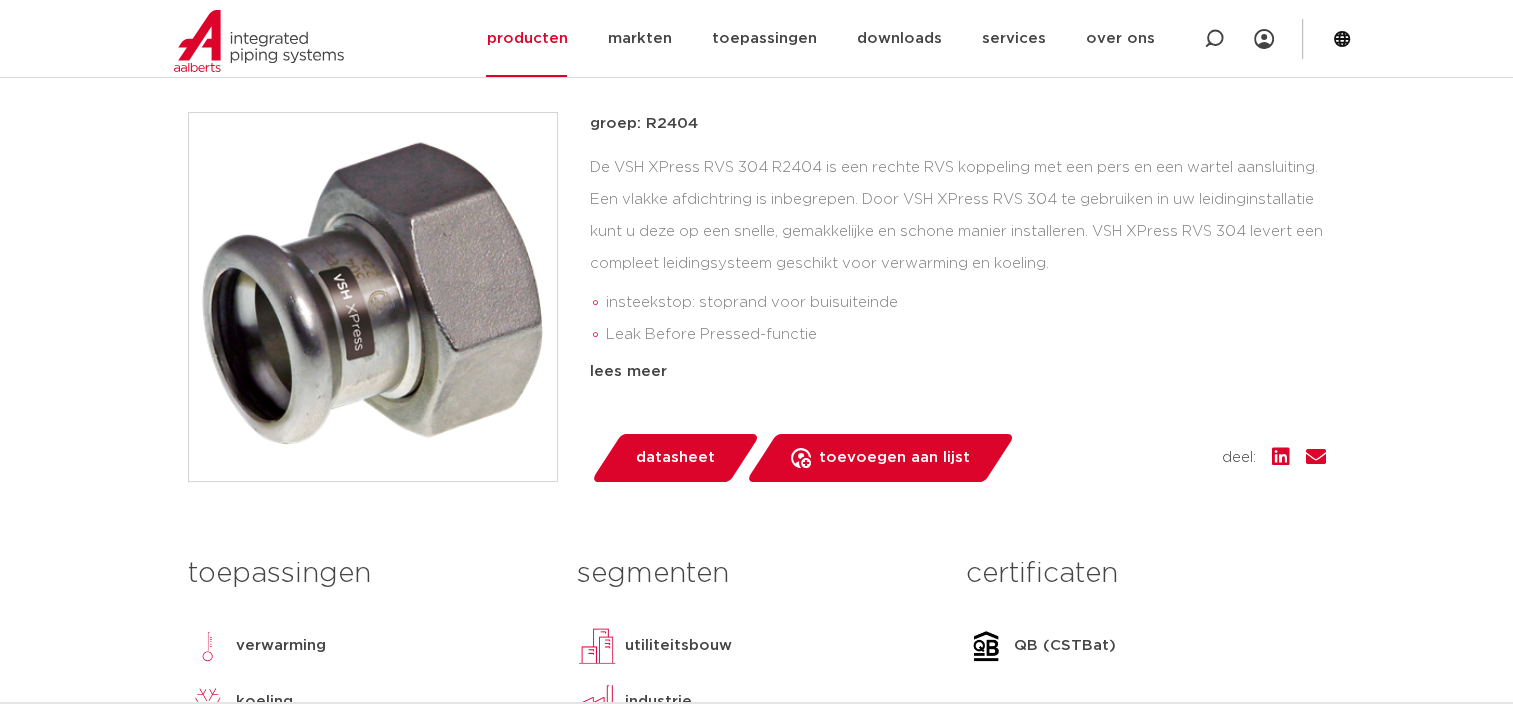scroll, scrollTop: 400, scrollLeft: 0, axis: vertical 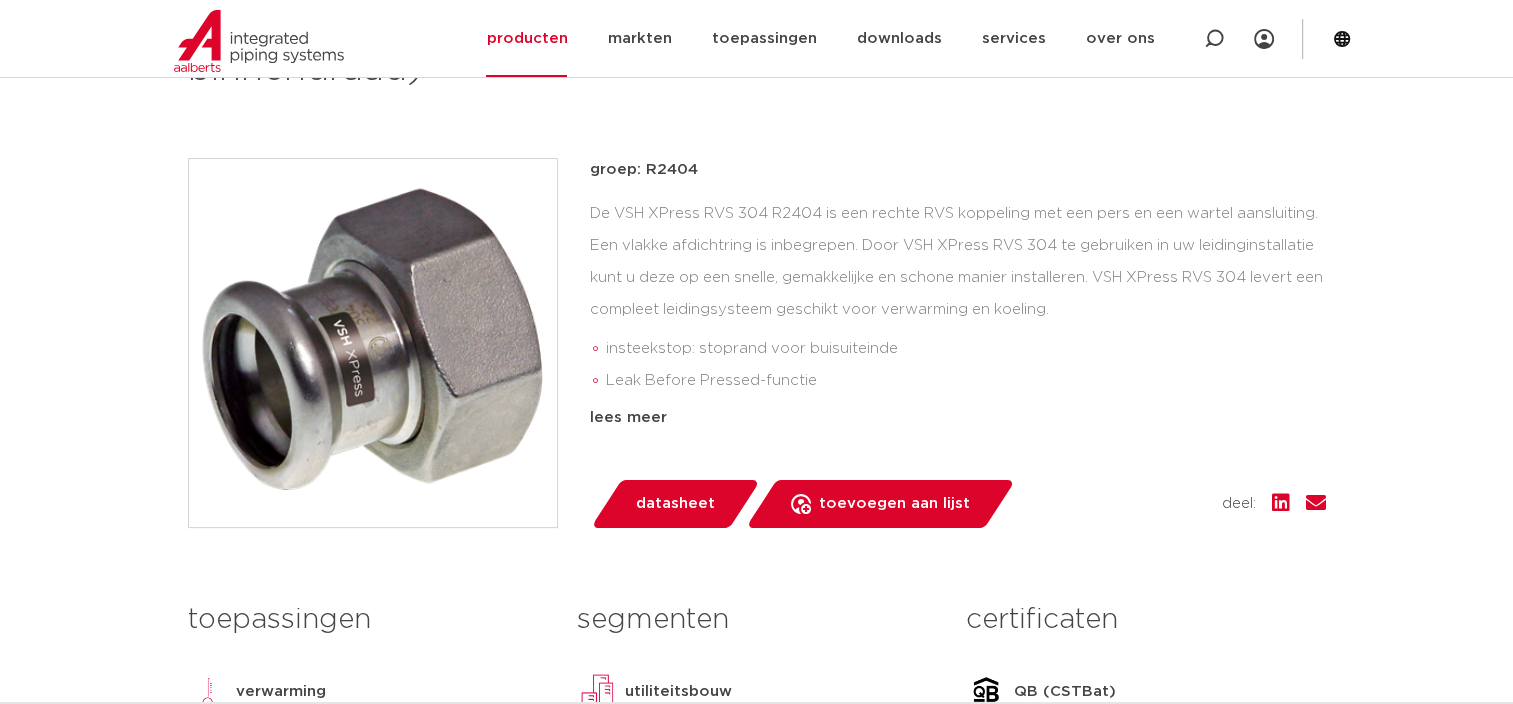 click on "lees meer" at bounding box center [958, 418] 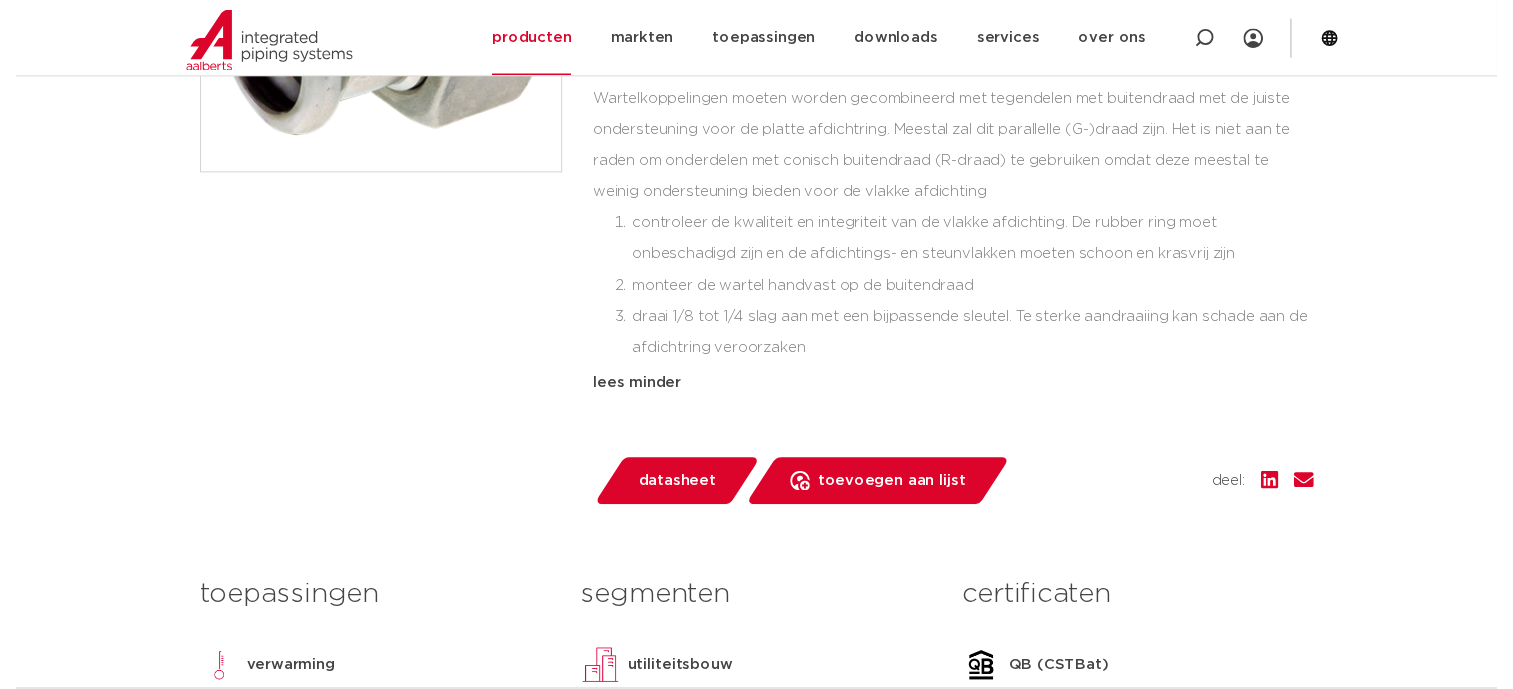 scroll, scrollTop: 900, scrollLeft: 0, axis: vertical 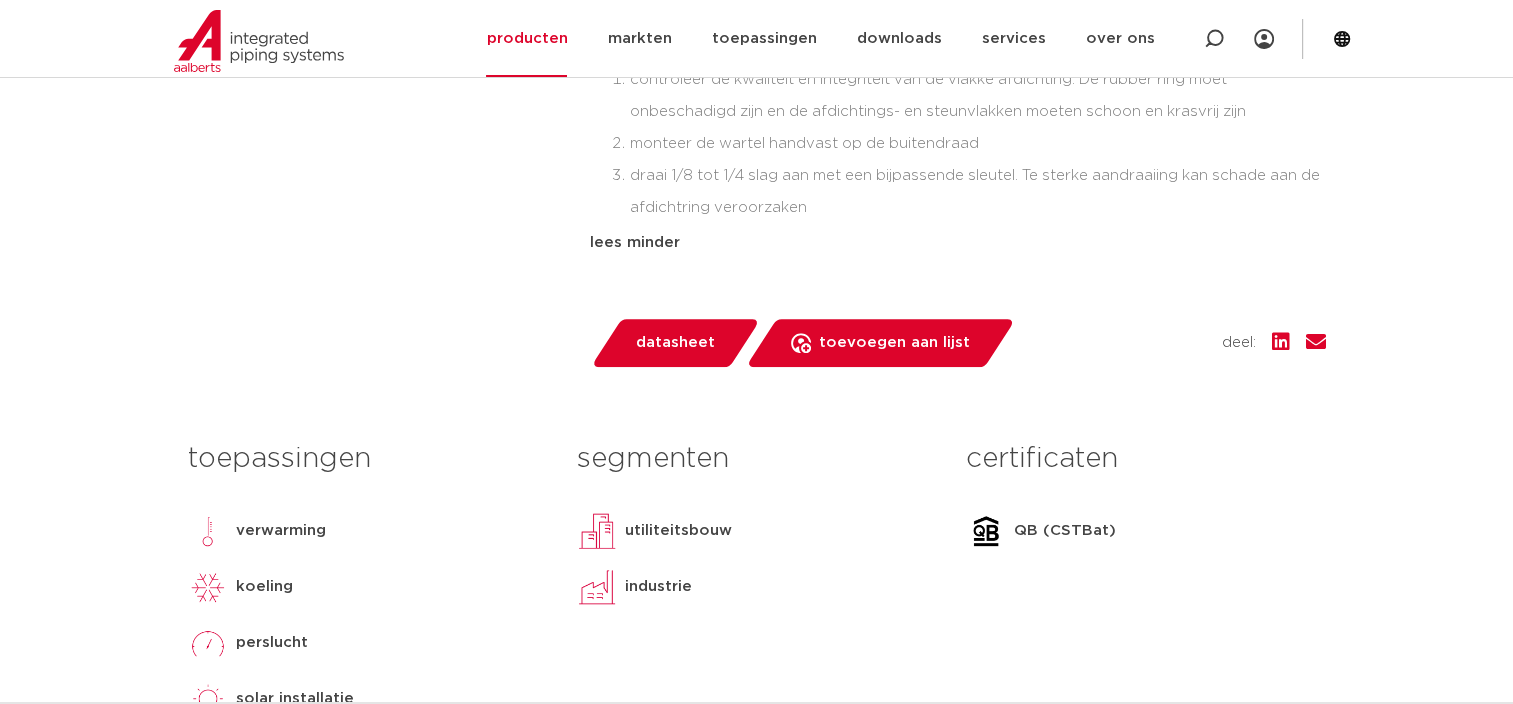 click on "datasheet" at bounding box center (675, 343) 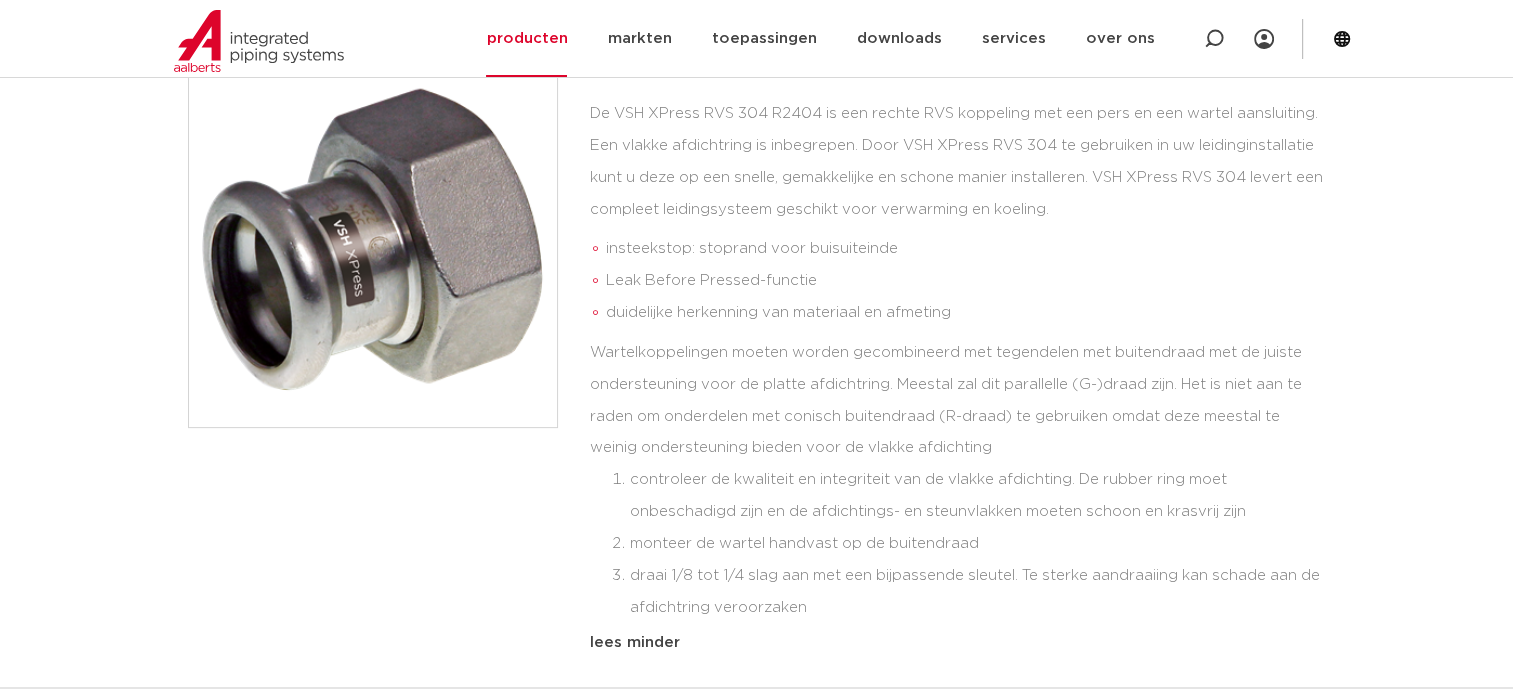 scroll, scrollTop: 300, scrollLeft: 0, axis: vertical 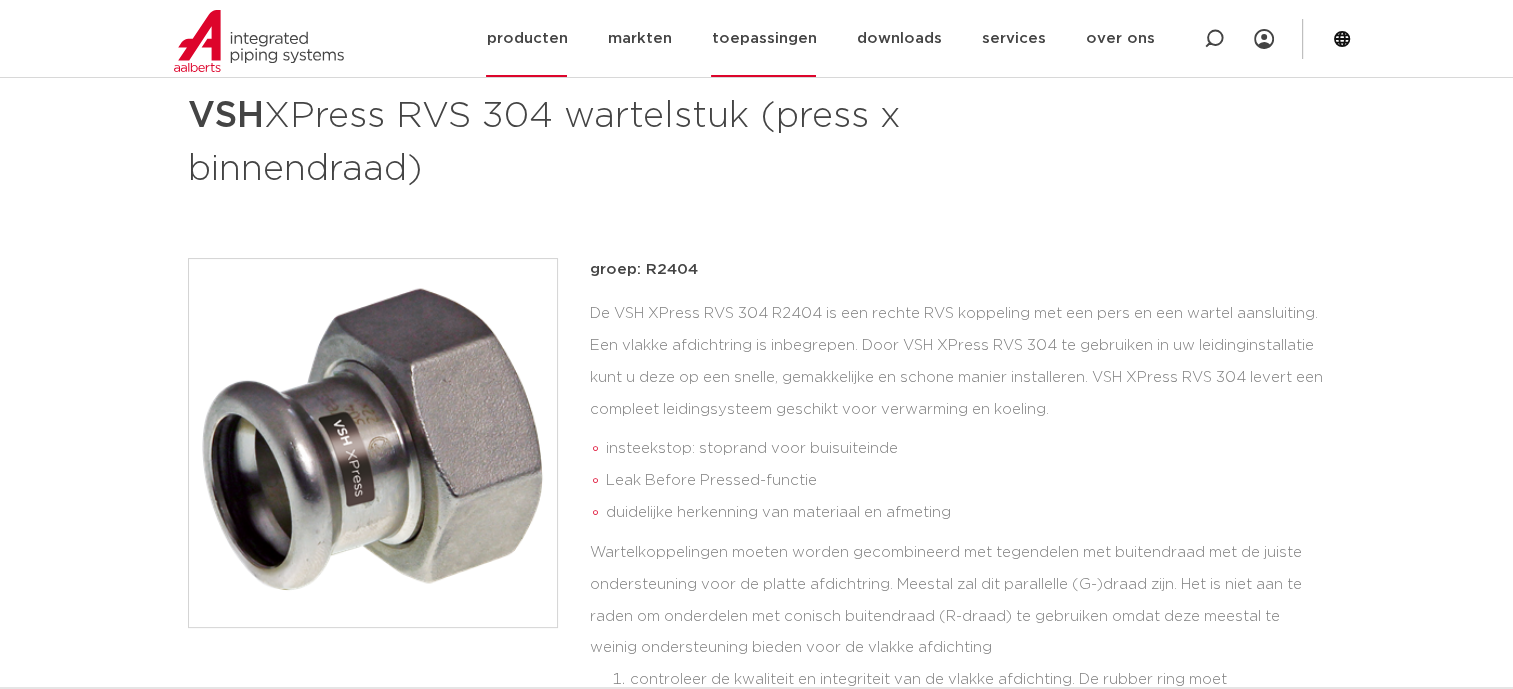 click on "toepassingen" 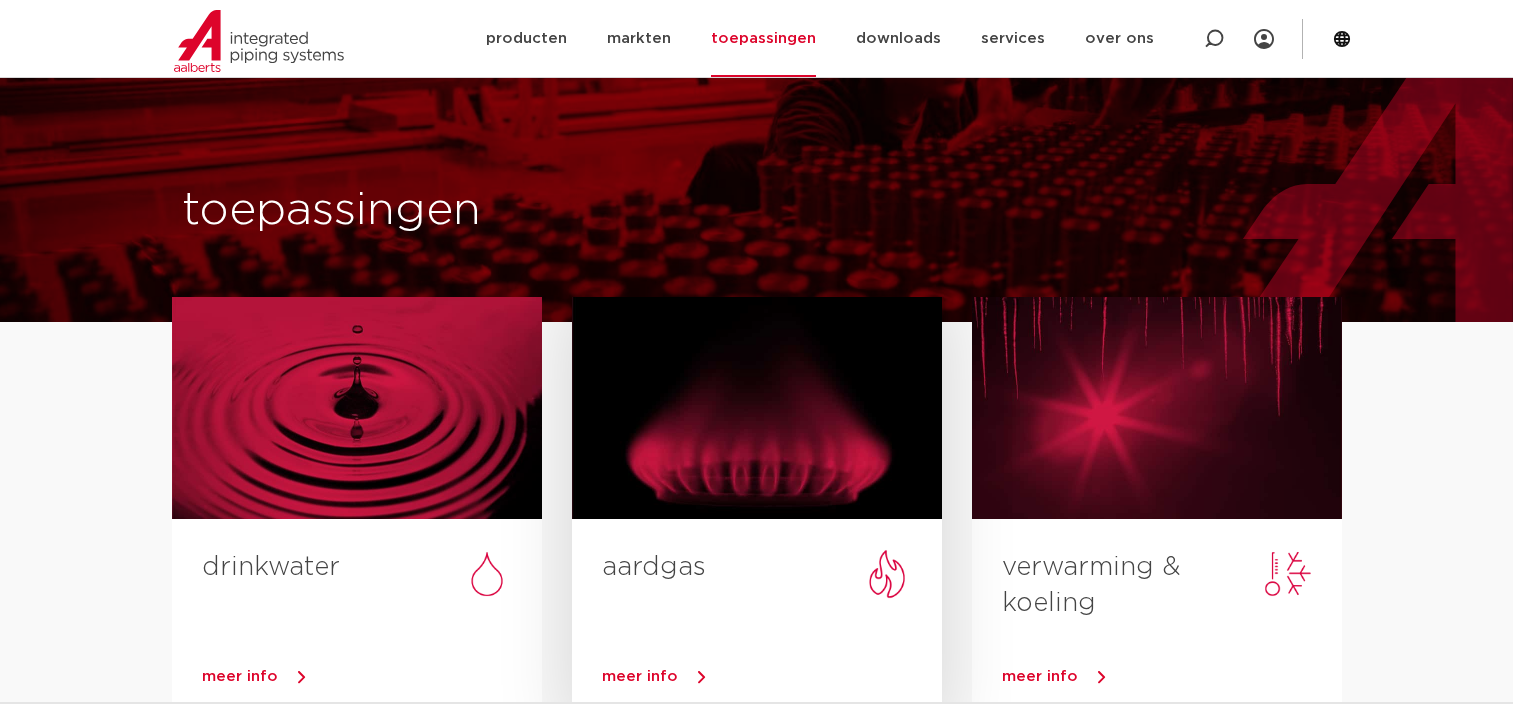 scroll, scrollTop: 151, scrollLeft: 0, axis: vertical 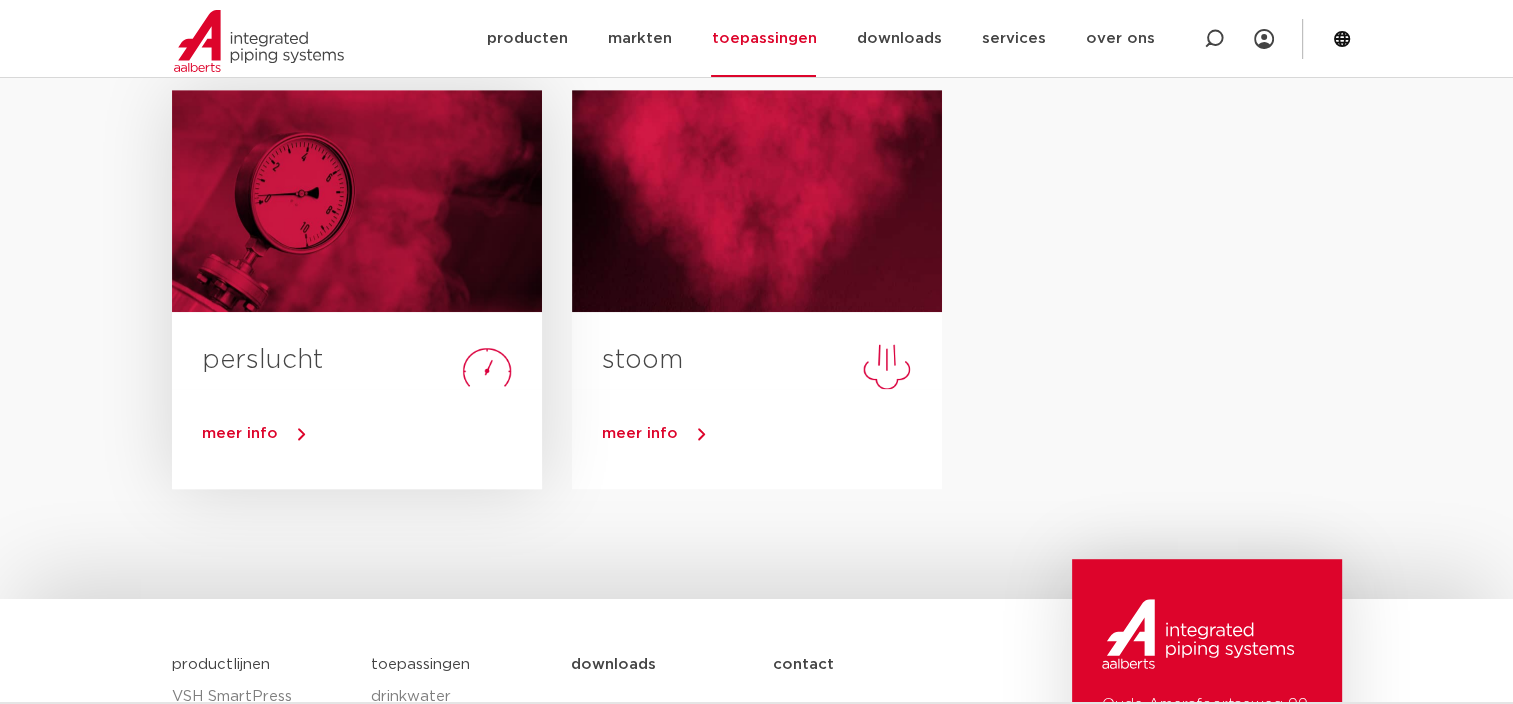 click on "meer info" at bounding box center [372, 434] 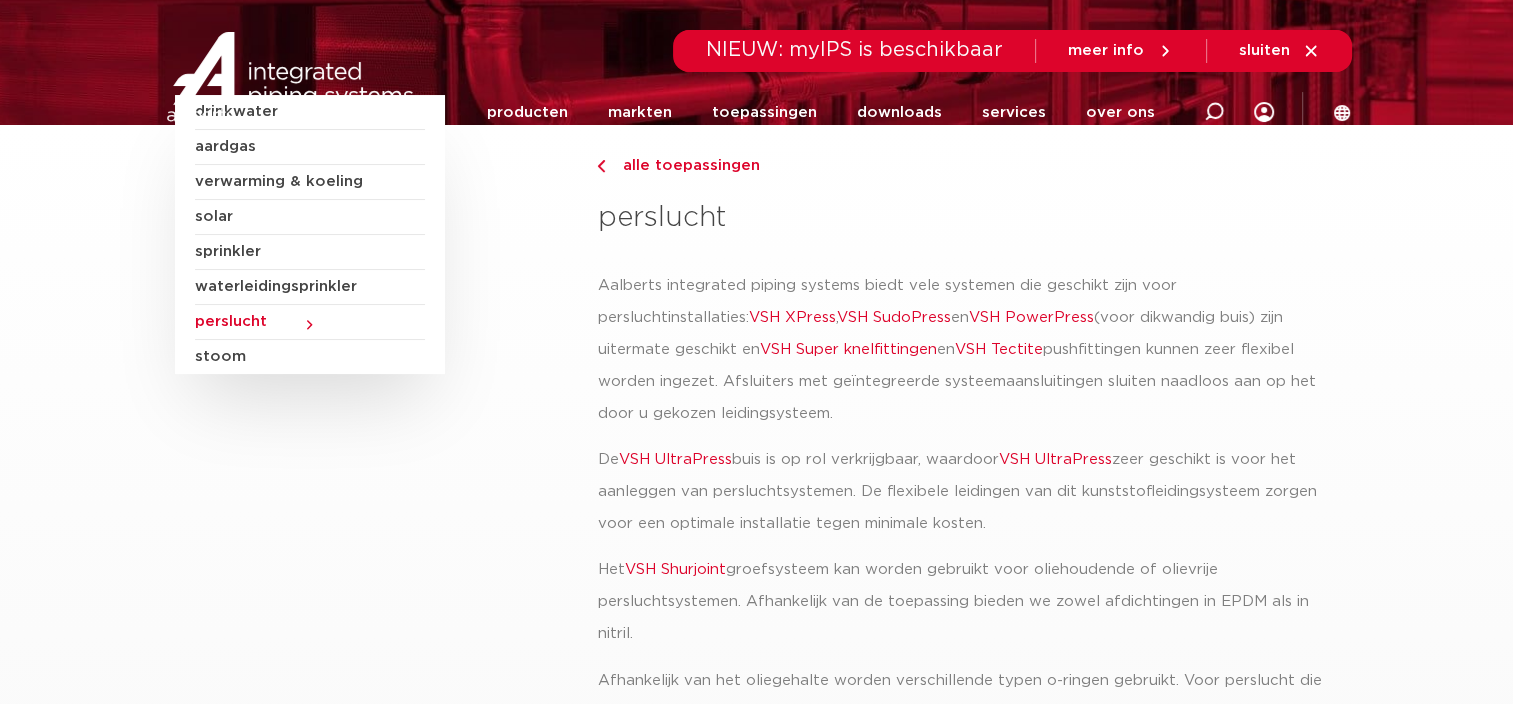 scroll, scrollTop: 0, scrollLeft: 0, axis: both 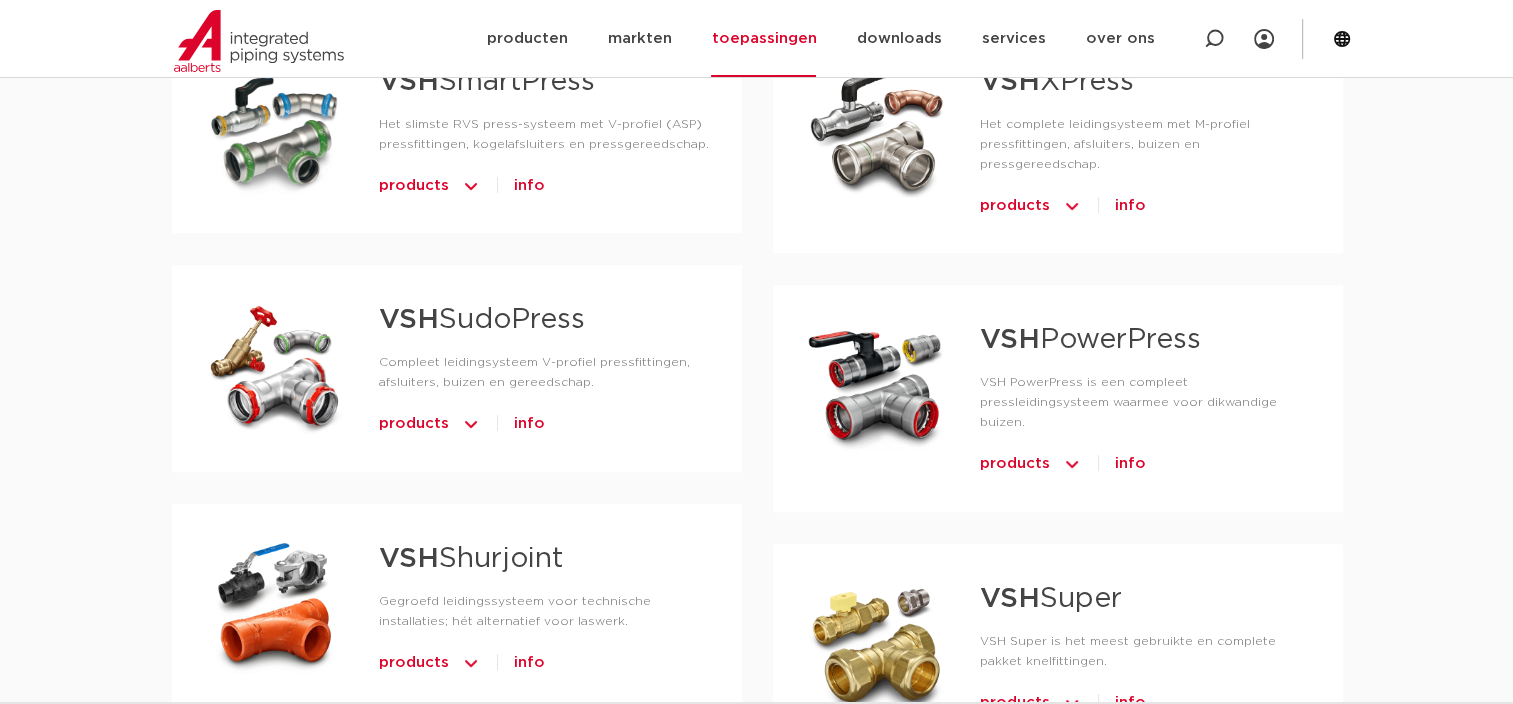 click on "VSH  SudoPress" at bounding box center (482, 320) 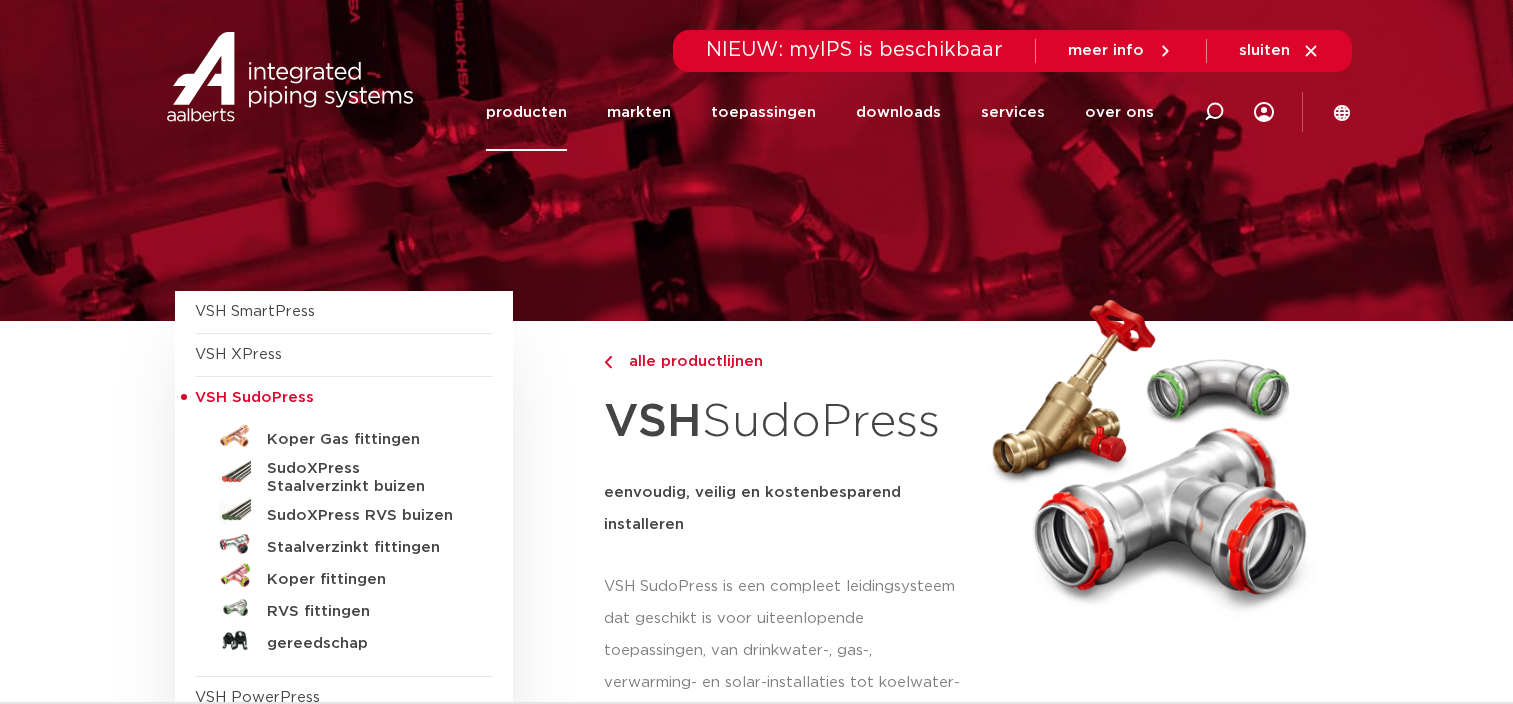 scroll, scrollTop: 101, scrollLeft: 0, axis: vertical 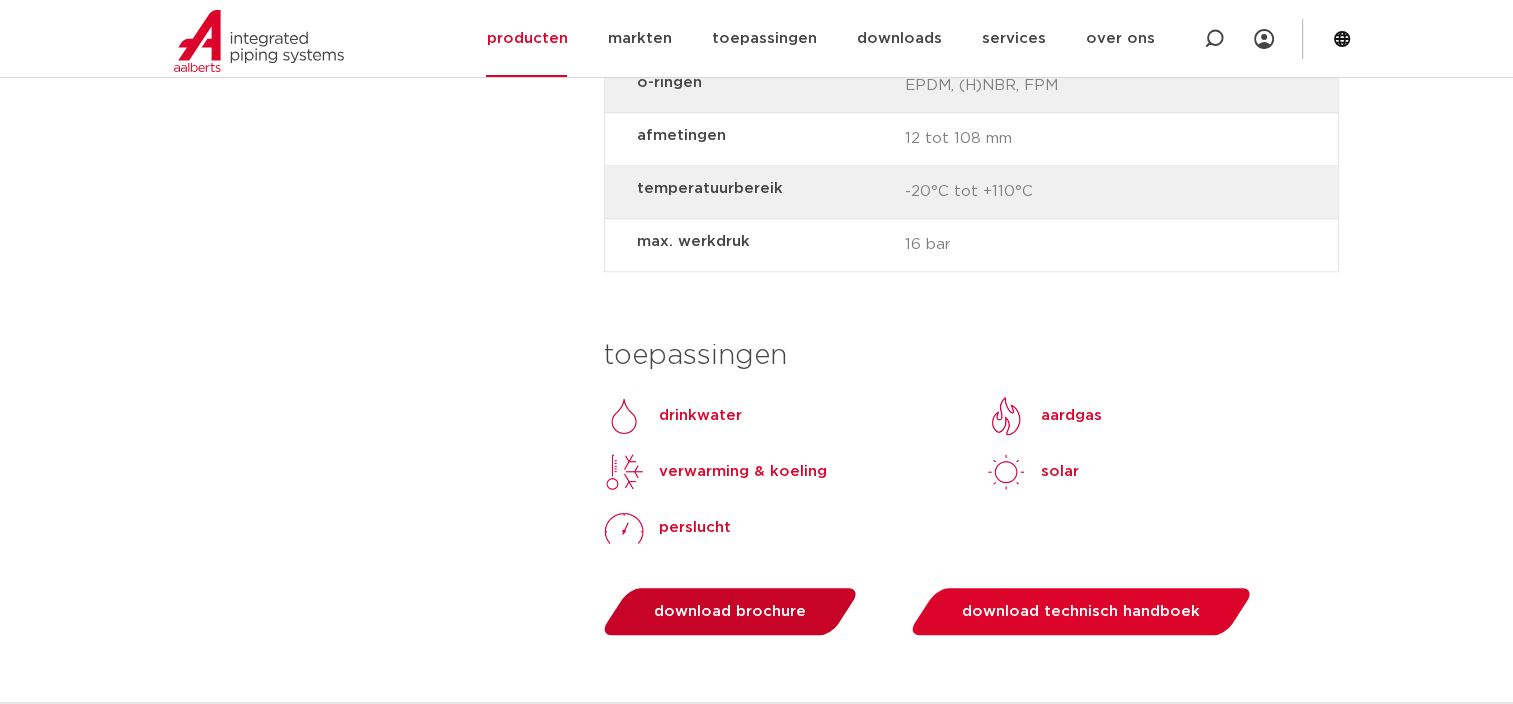 click on "download brochure" at bounding box center (730, 611) 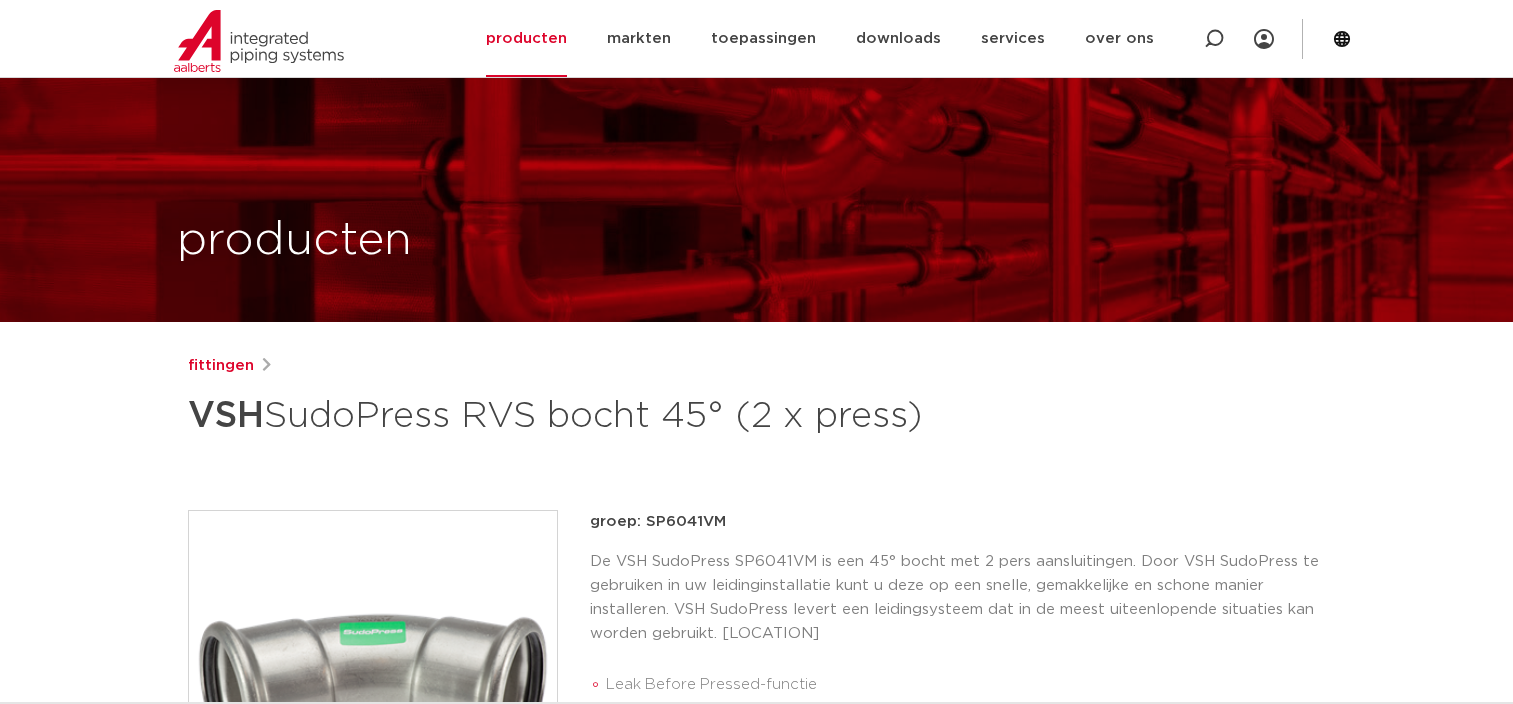 scroll, scrollTop: 500, scrollLeft: 0, axis: vertical 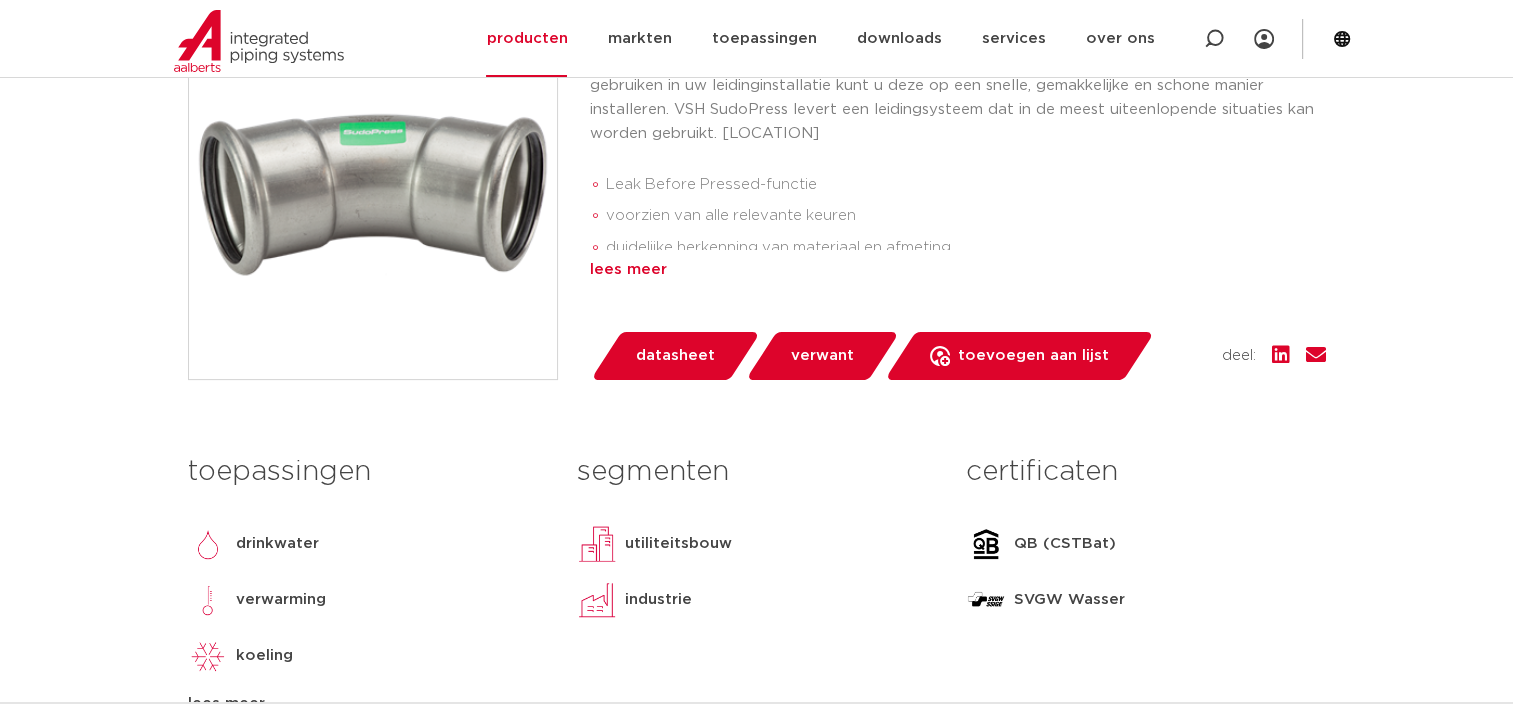 click on "lees meer" at bounding box center (958, 270) 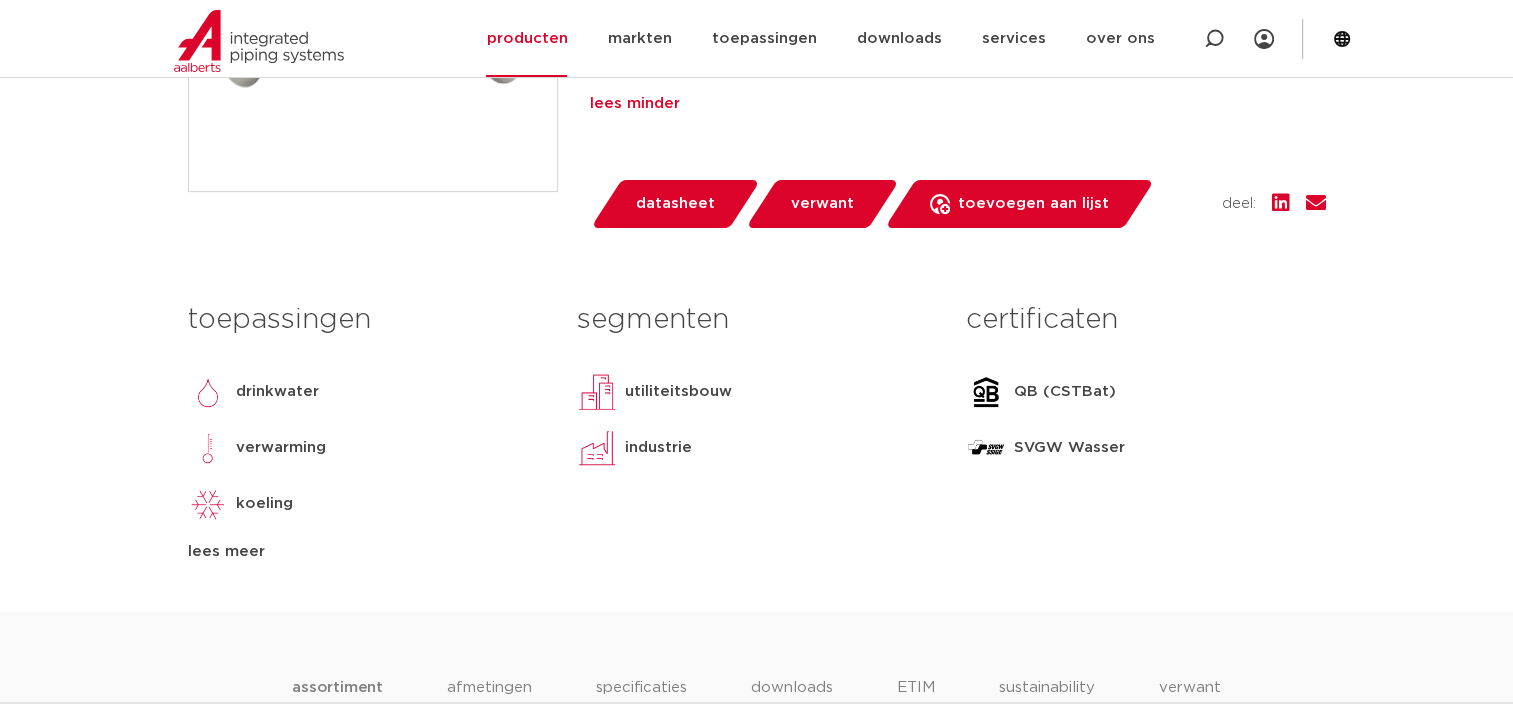 scroll, scrollTop: 700, scrollLeft: 0, axis: vertical 